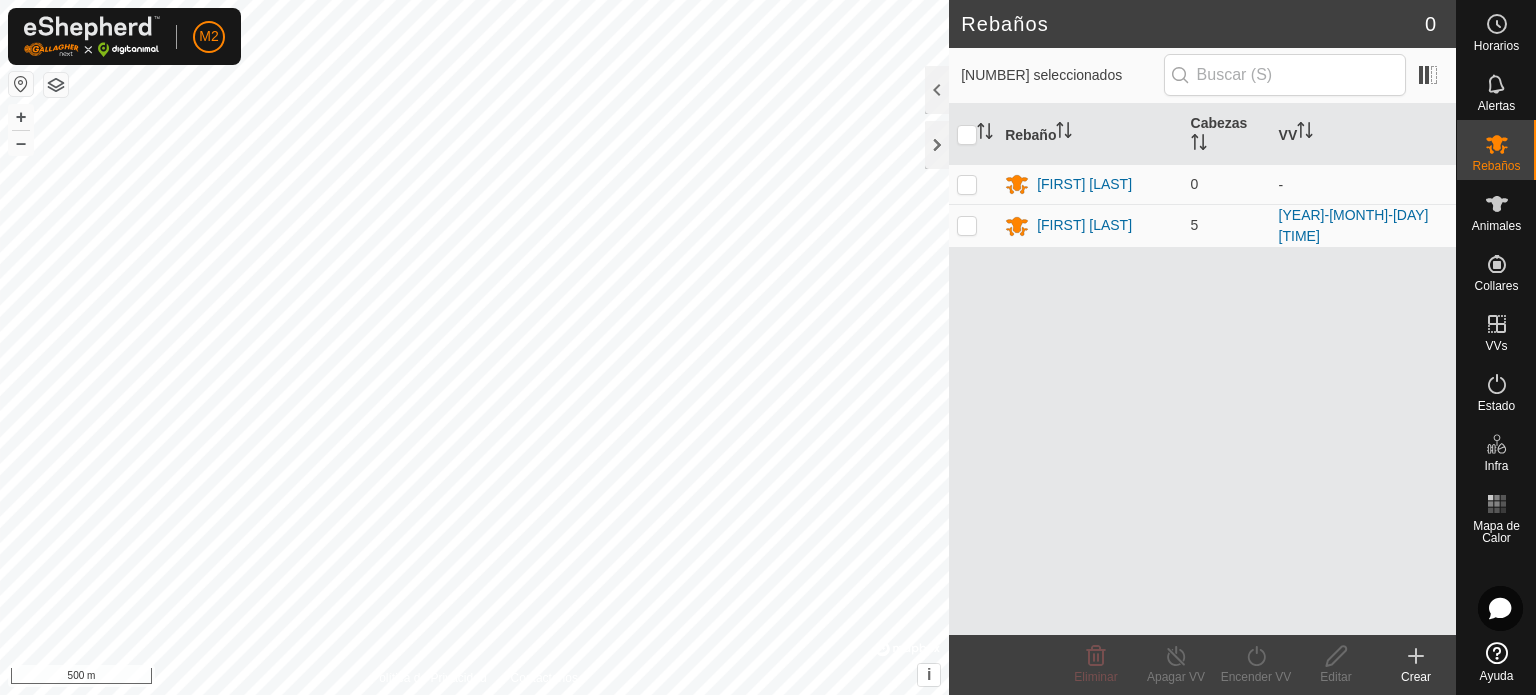 scroll, scrollTop: 0, scrollLeft: 0, axis: both 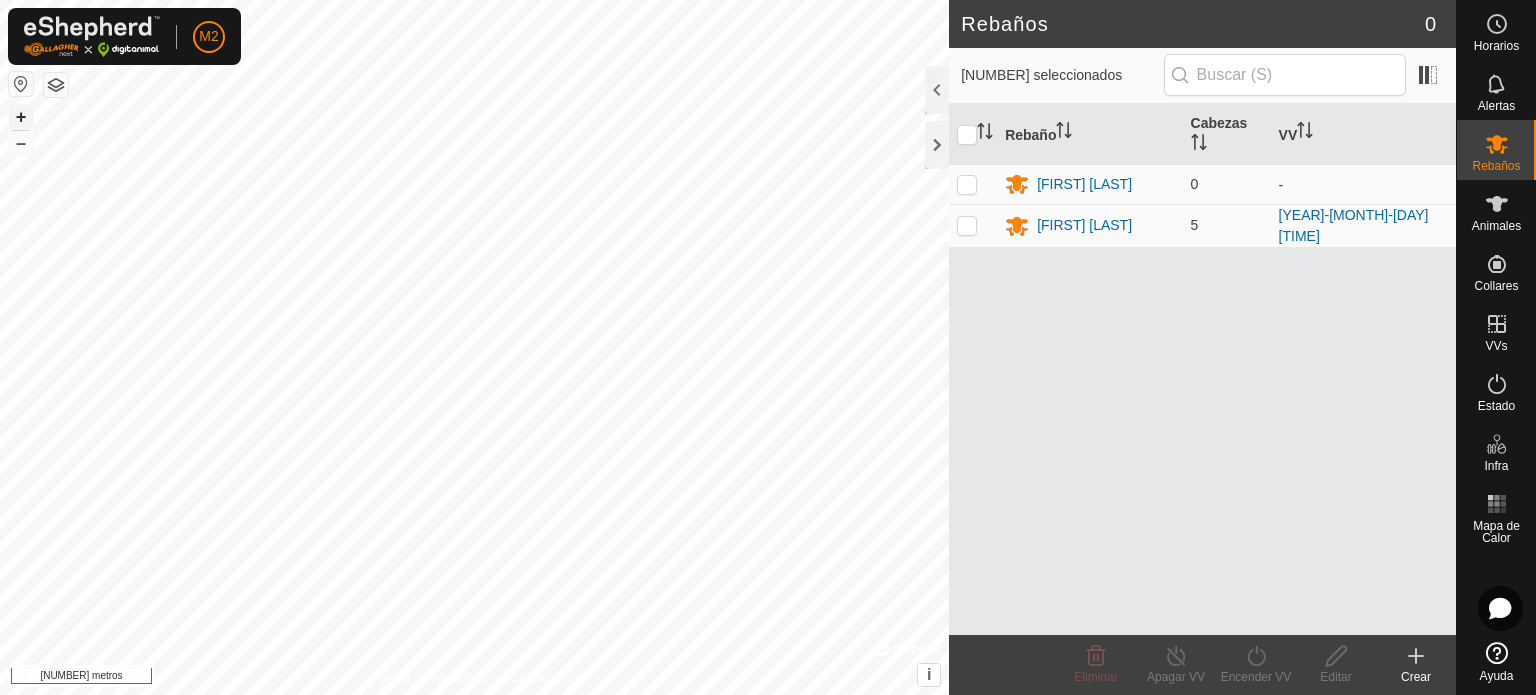 click on "+" at bounding box center (21, 116) 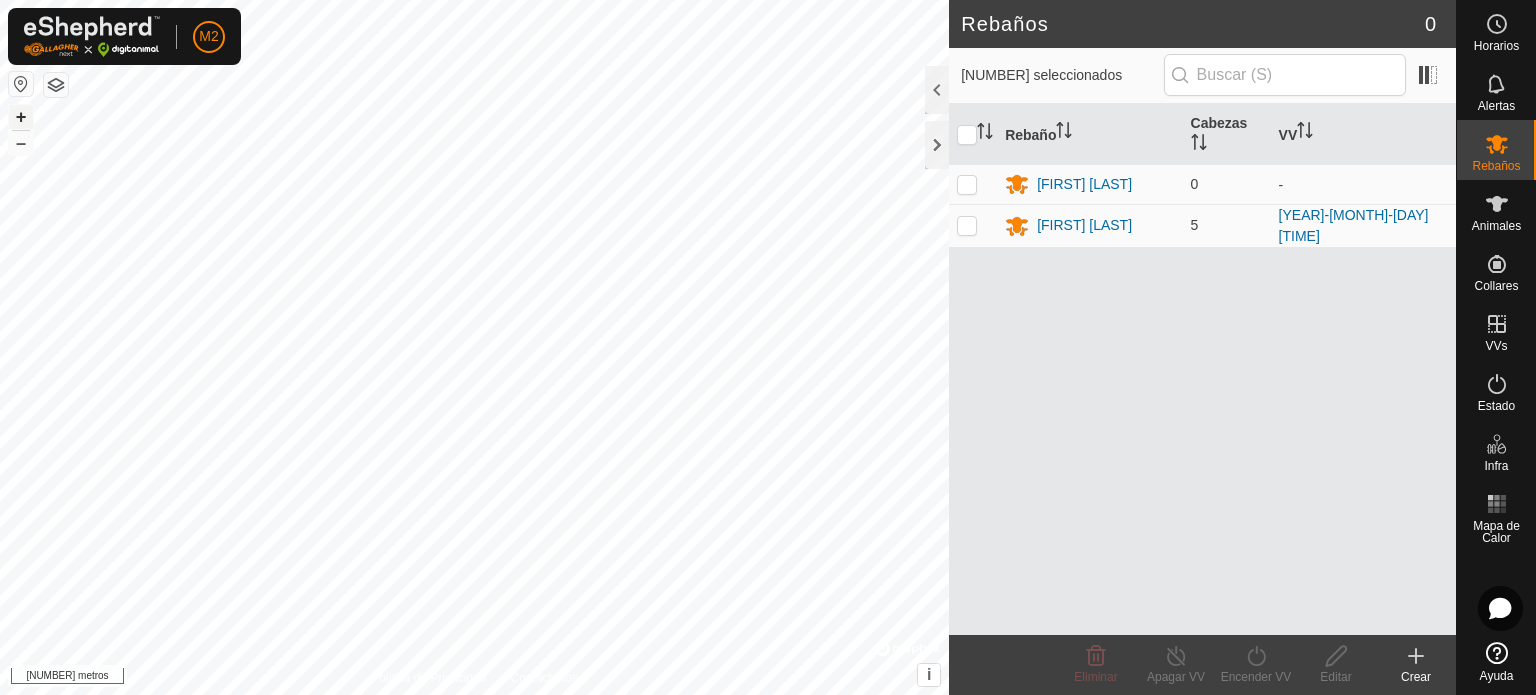 click on "+" at bounding box center (21, 117) 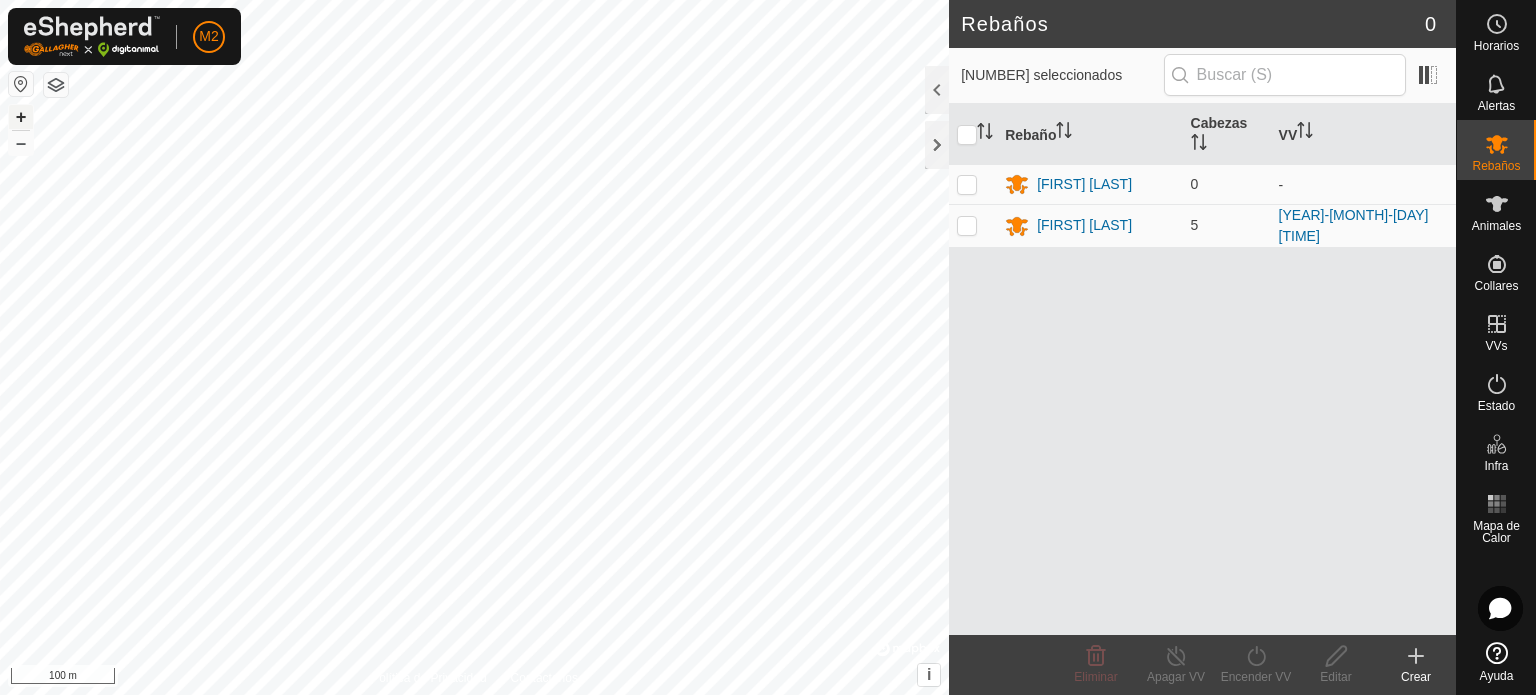 click on "+" at bounding box center [21, 117] 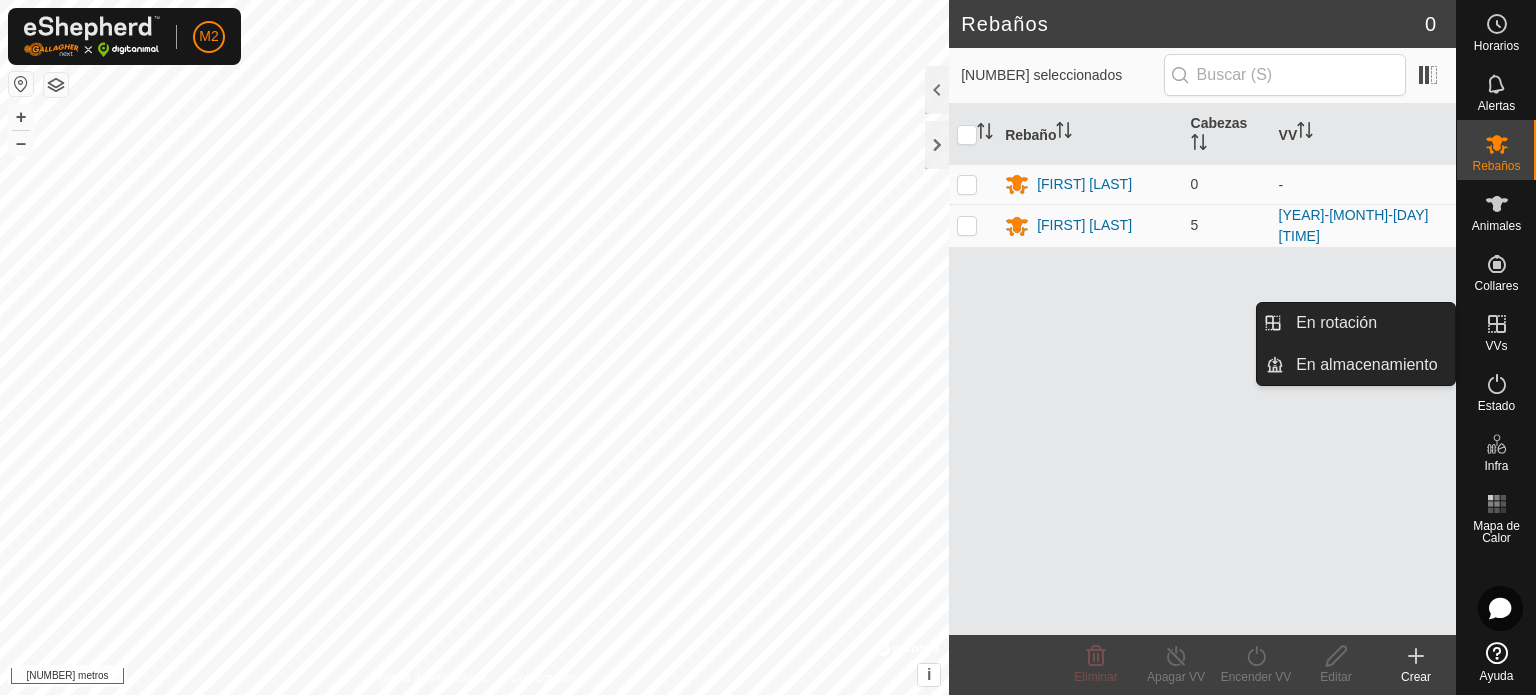 click 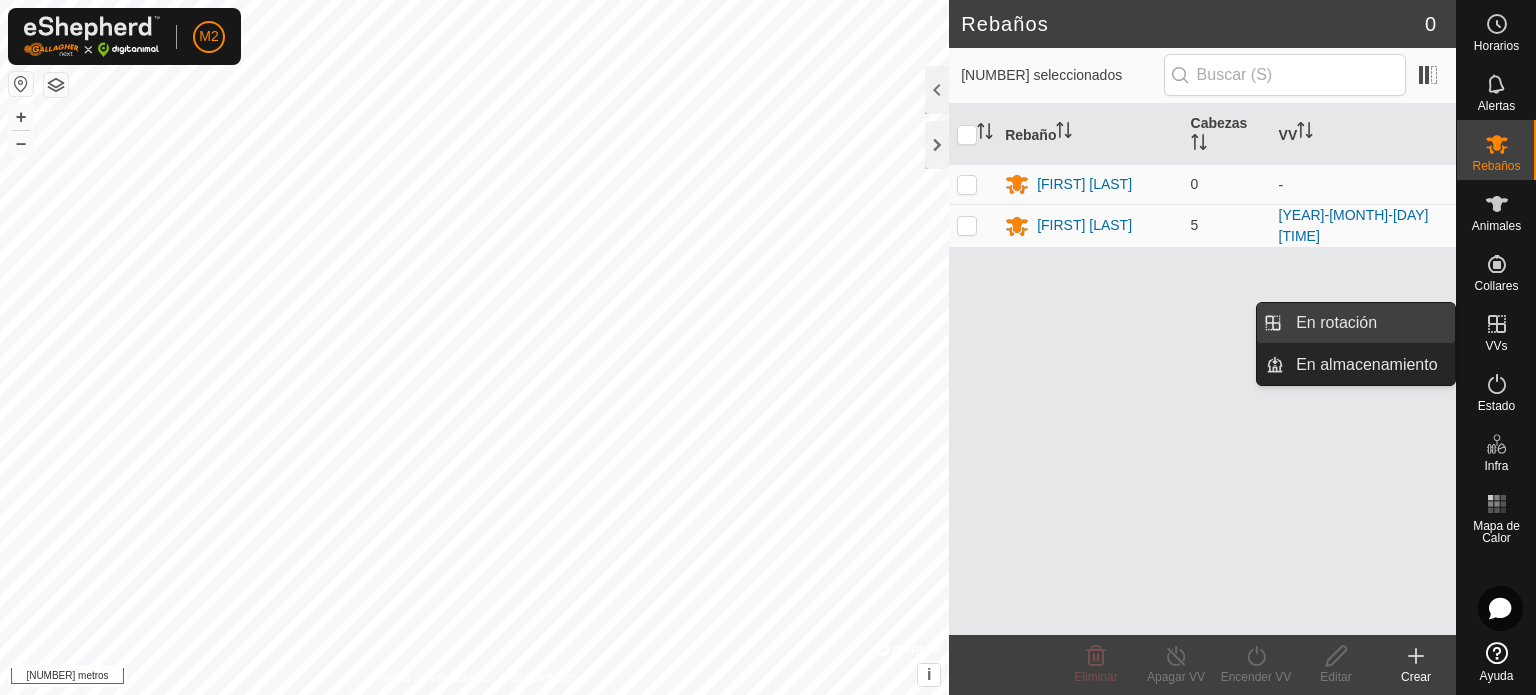 click on "En rotación" at bounding box center (1369, 323) 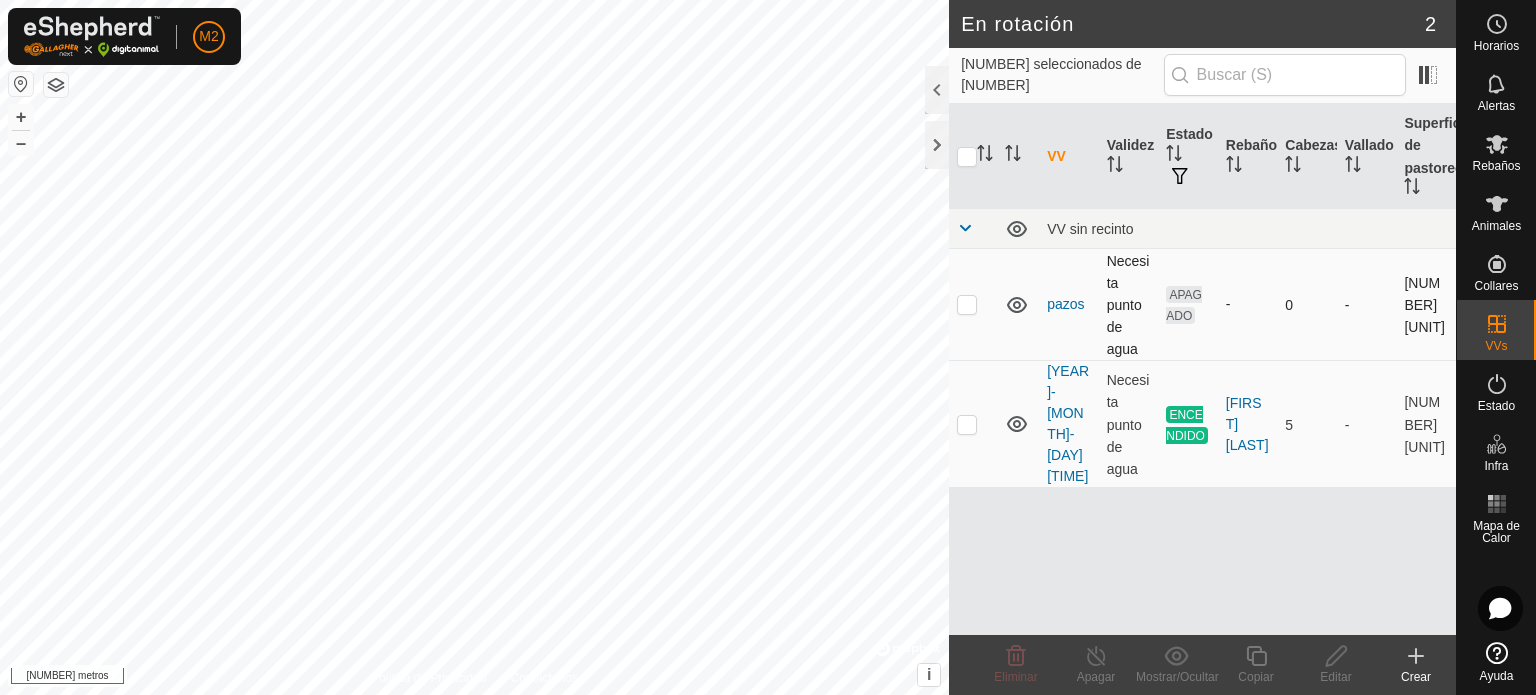 click at bounding box center (967, 304) 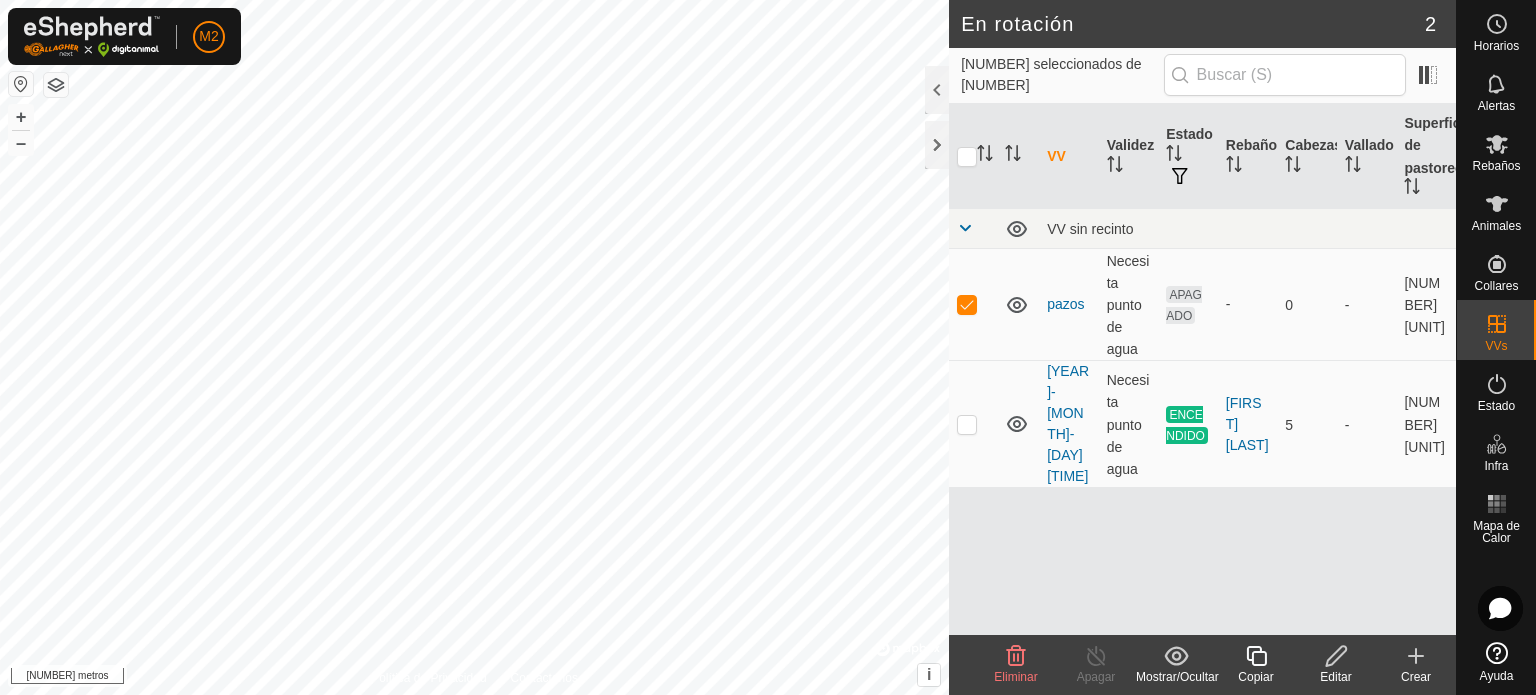click 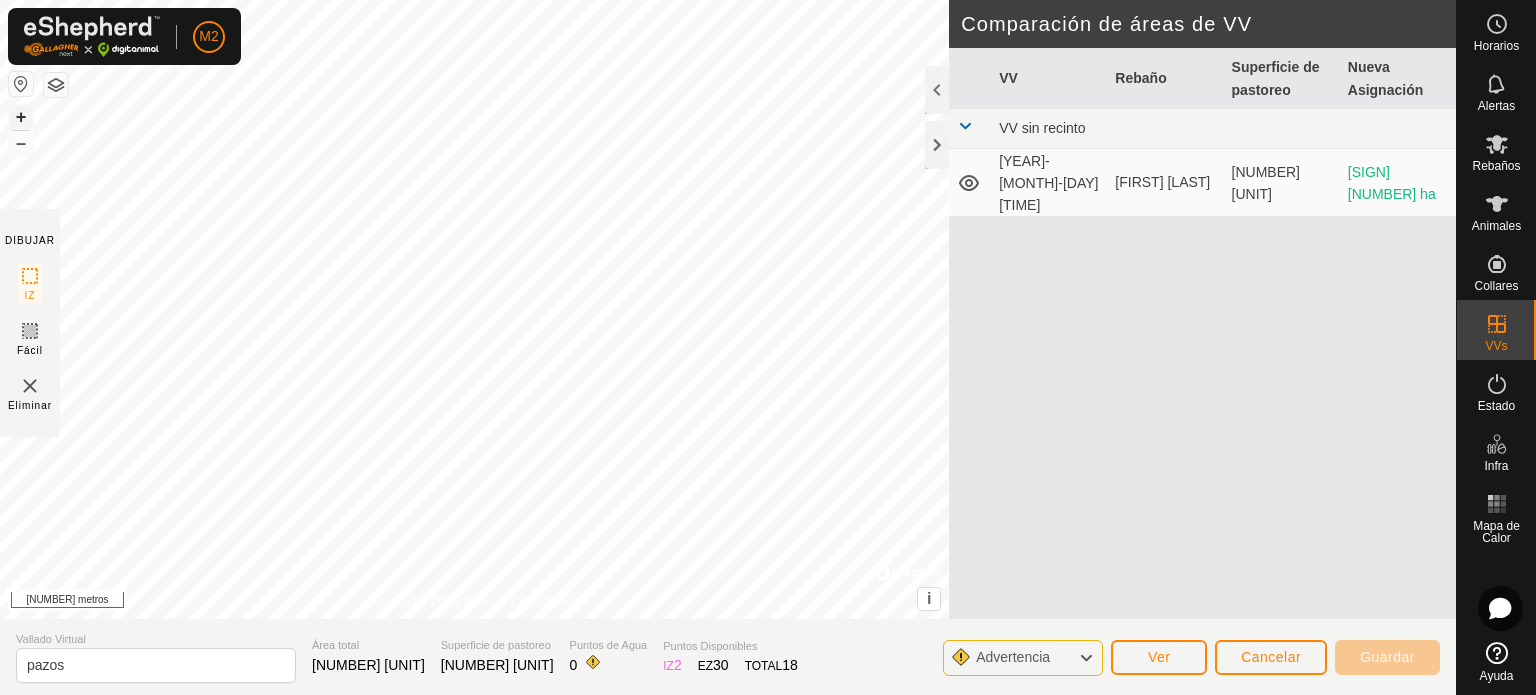 click on "+" at bounding box center (21, 116) 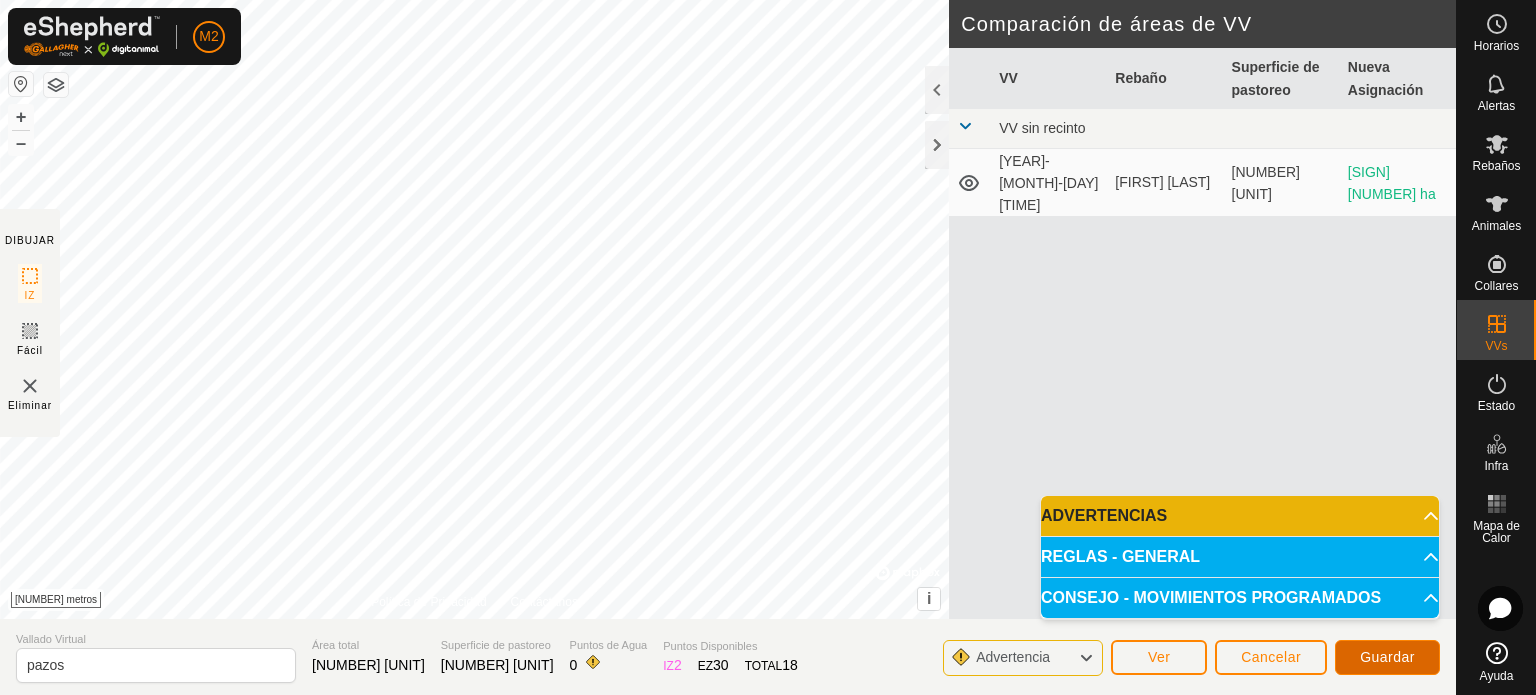 click on "Guardar" 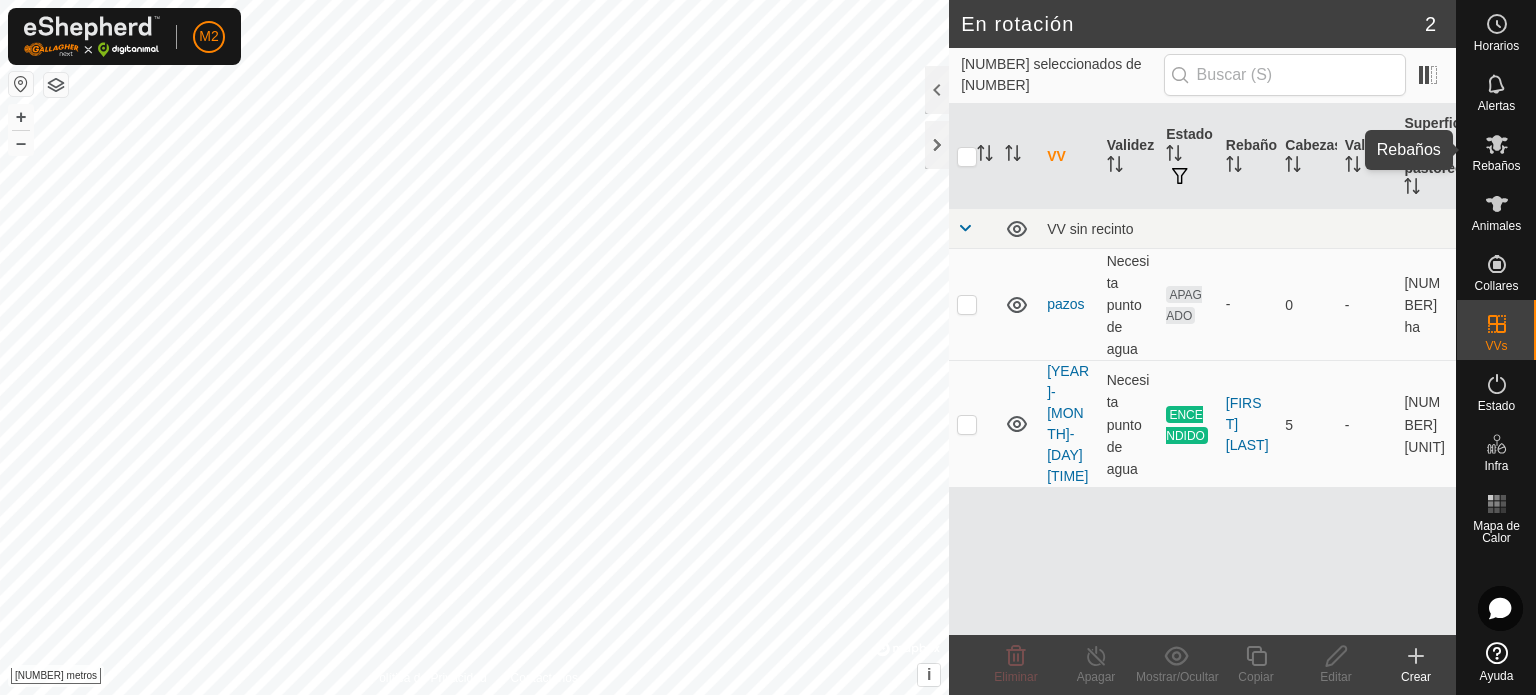 click on "Rebaños" at bounding box center (1496, 166) 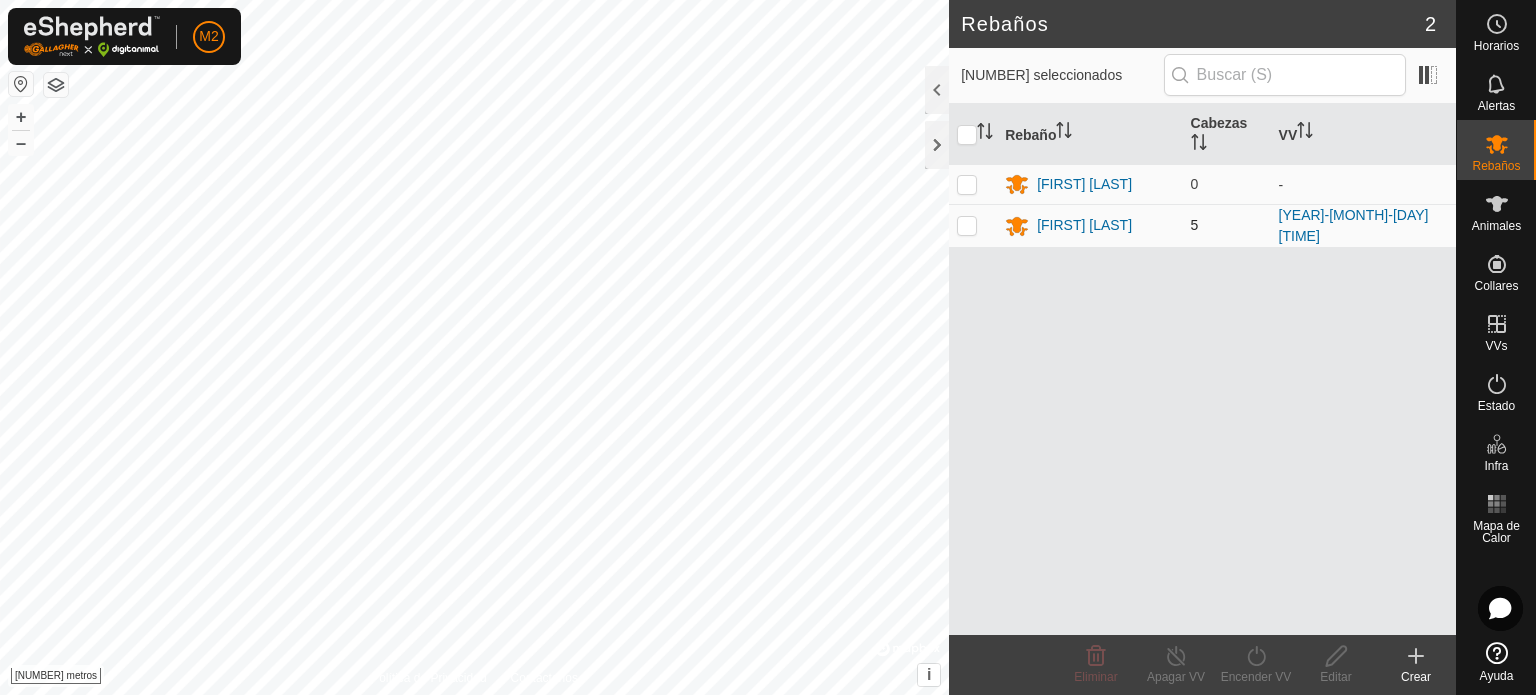 click at bounding box center [967, 225] 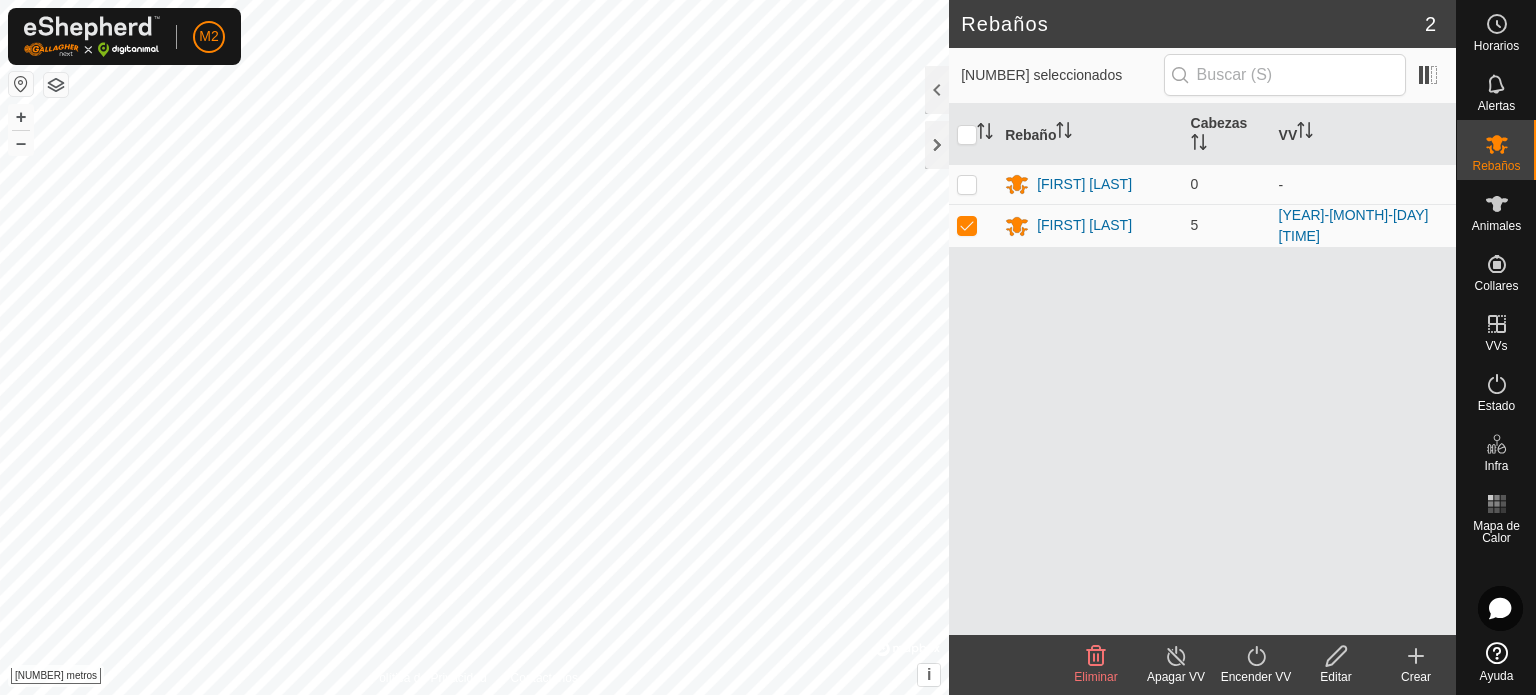click 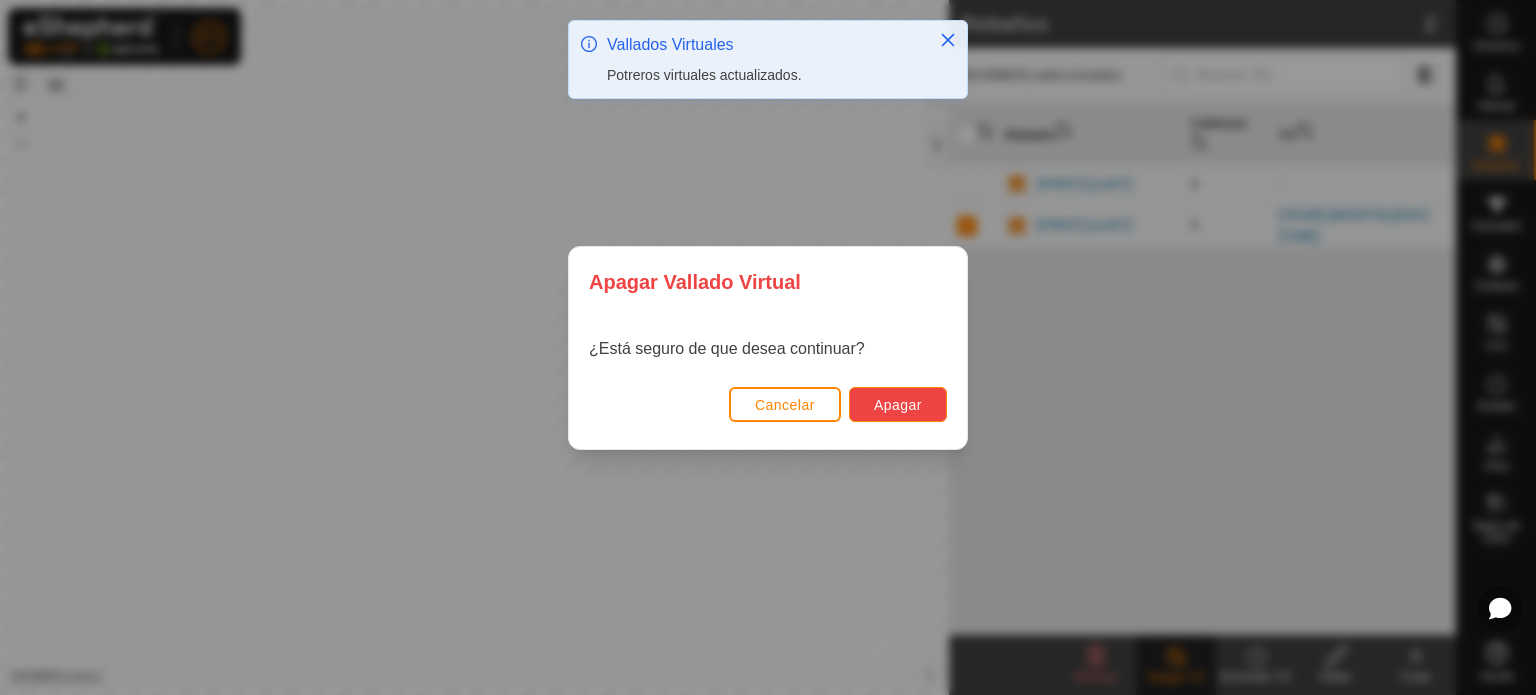 click on "Apagar" at bounding box center [898, 405] 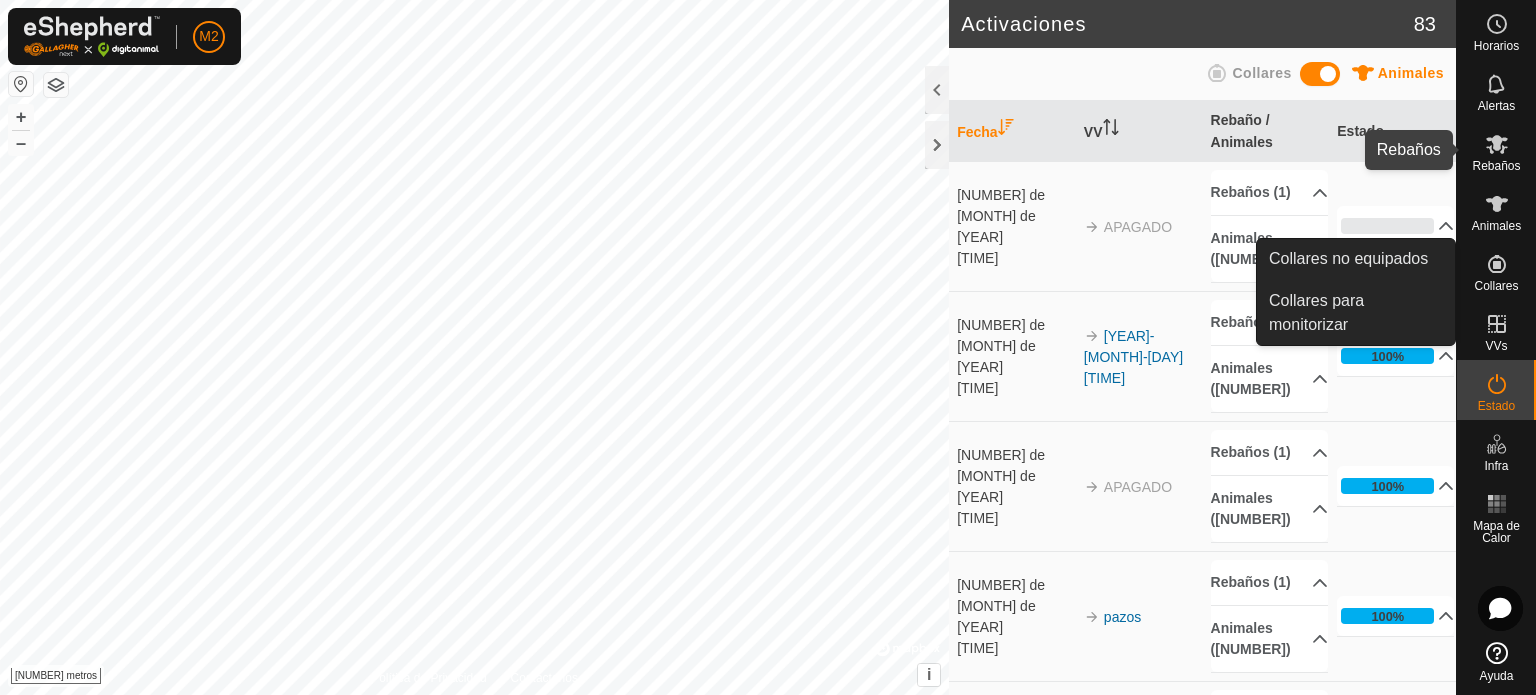 click on "Rebaños" at bounding box center [1496, 166] 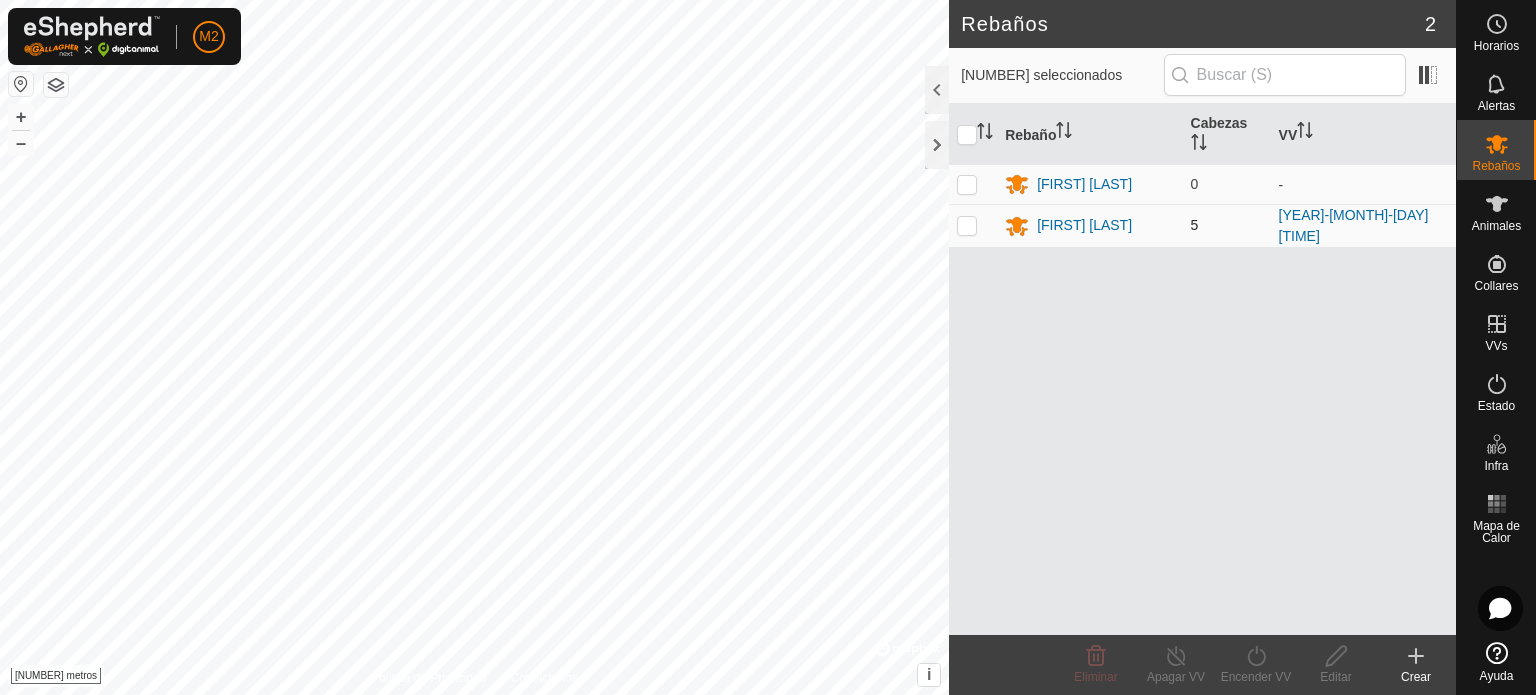 click at bounding box center (967, 225) 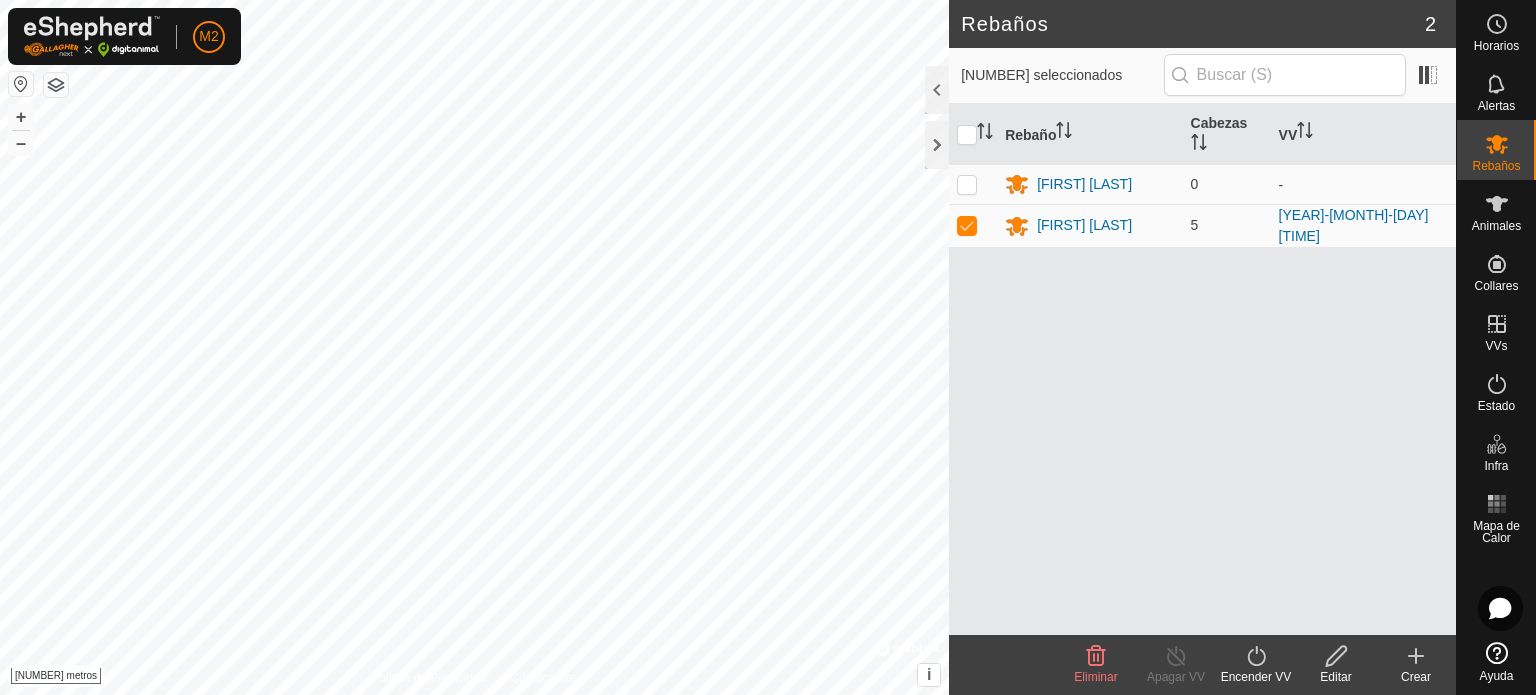click 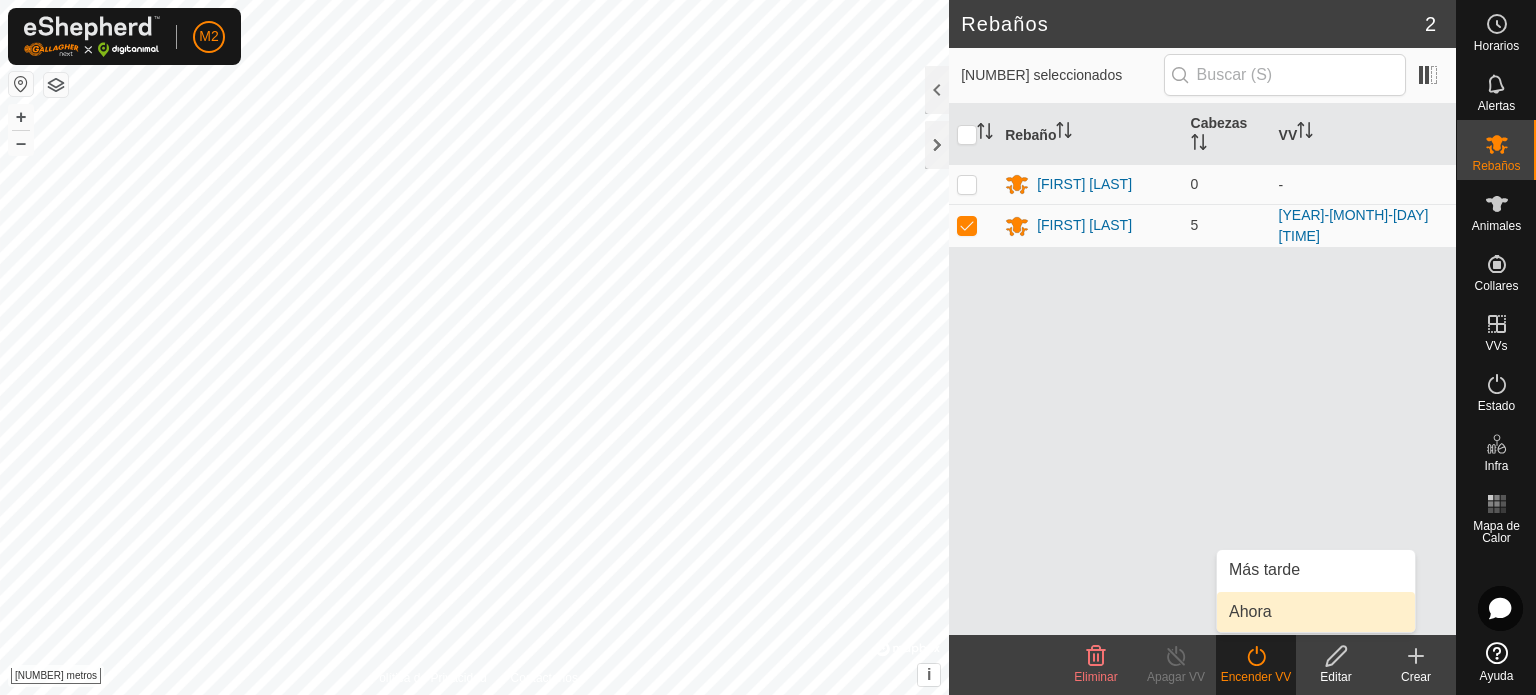 click on "Ahora" at bounding box center [1316, 612] 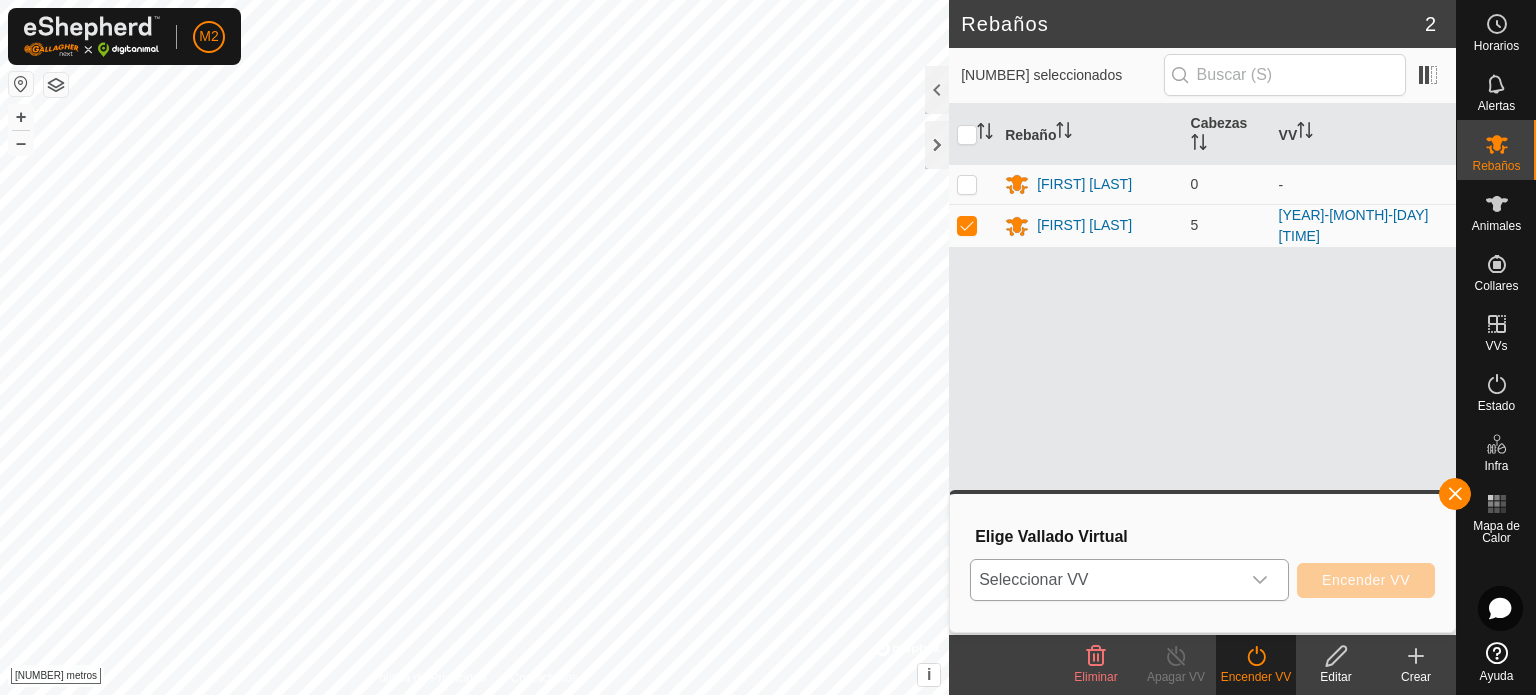 click 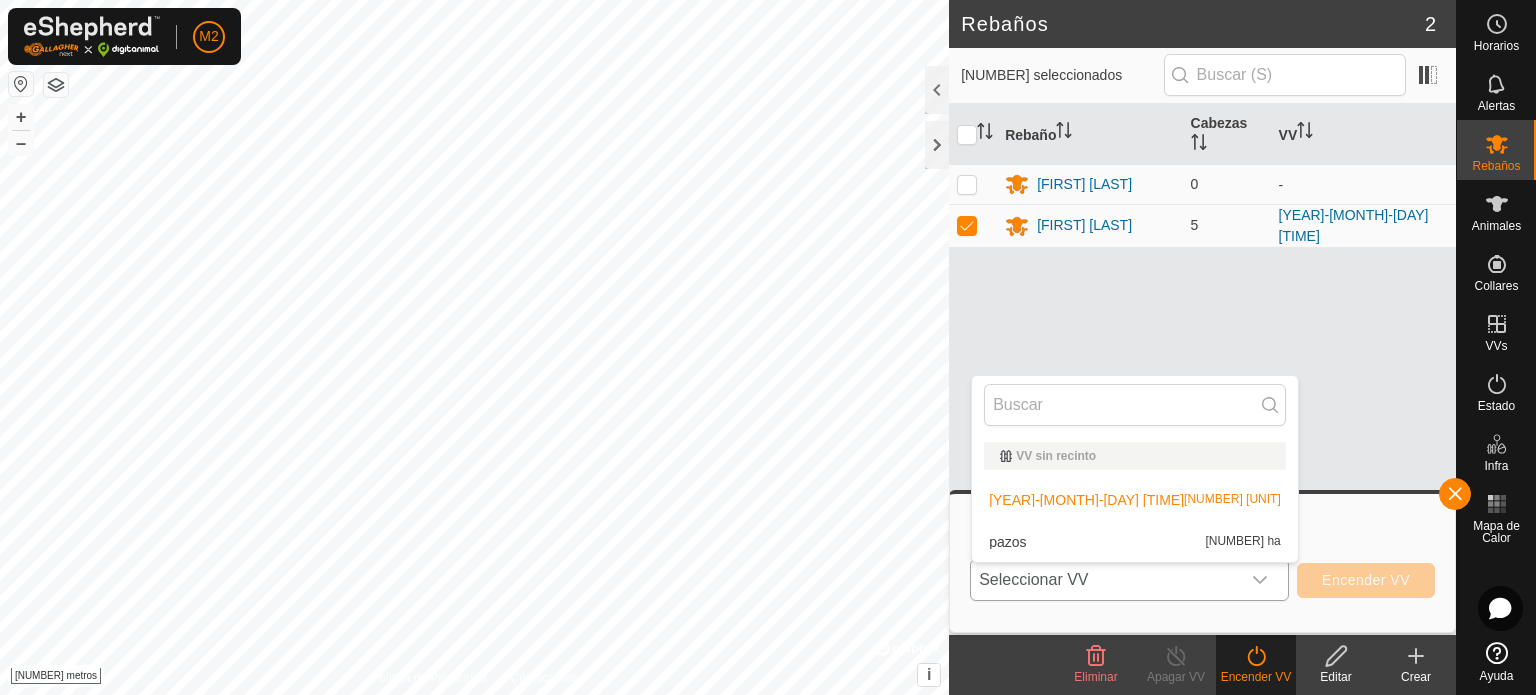 click on "pazos [NUMBER] ha" at bounding box center (1135, 542) 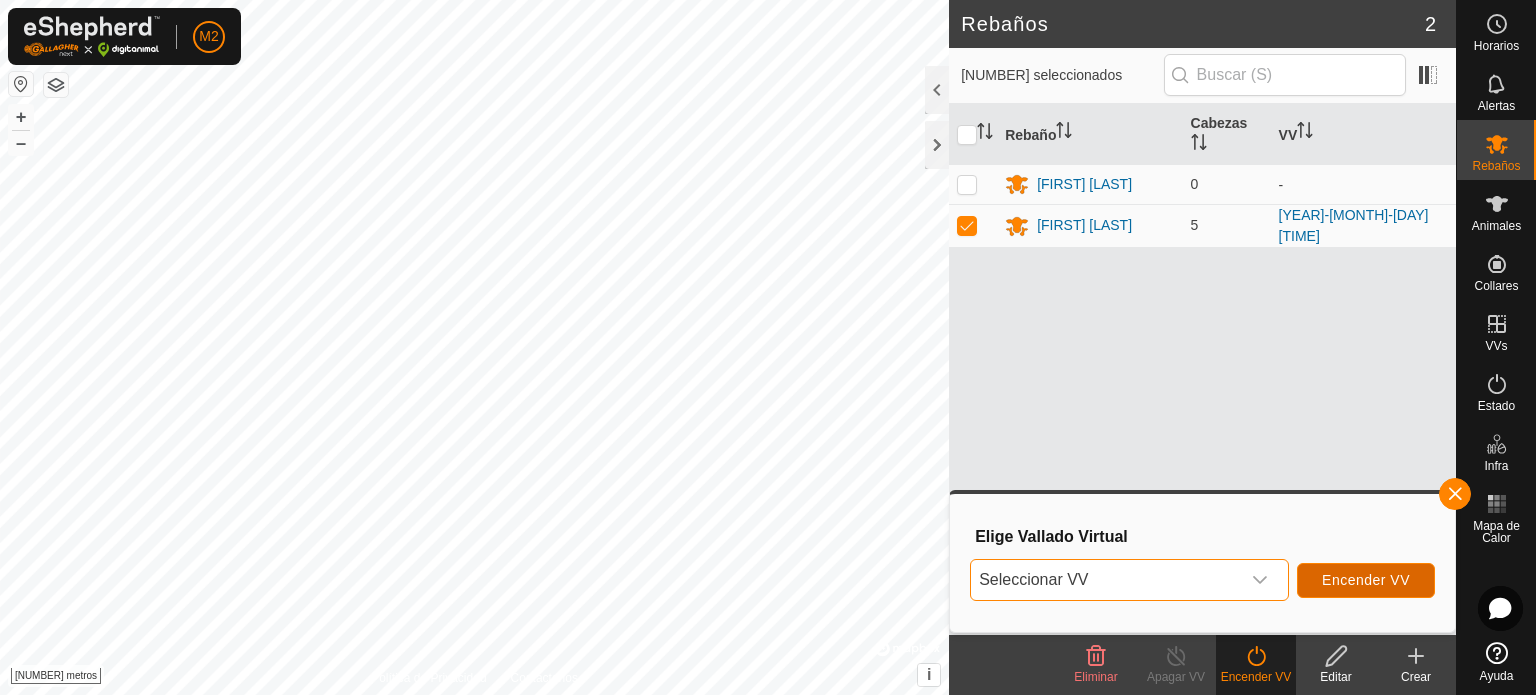 click on "Encender VV" at bounding box center (1366, 580) 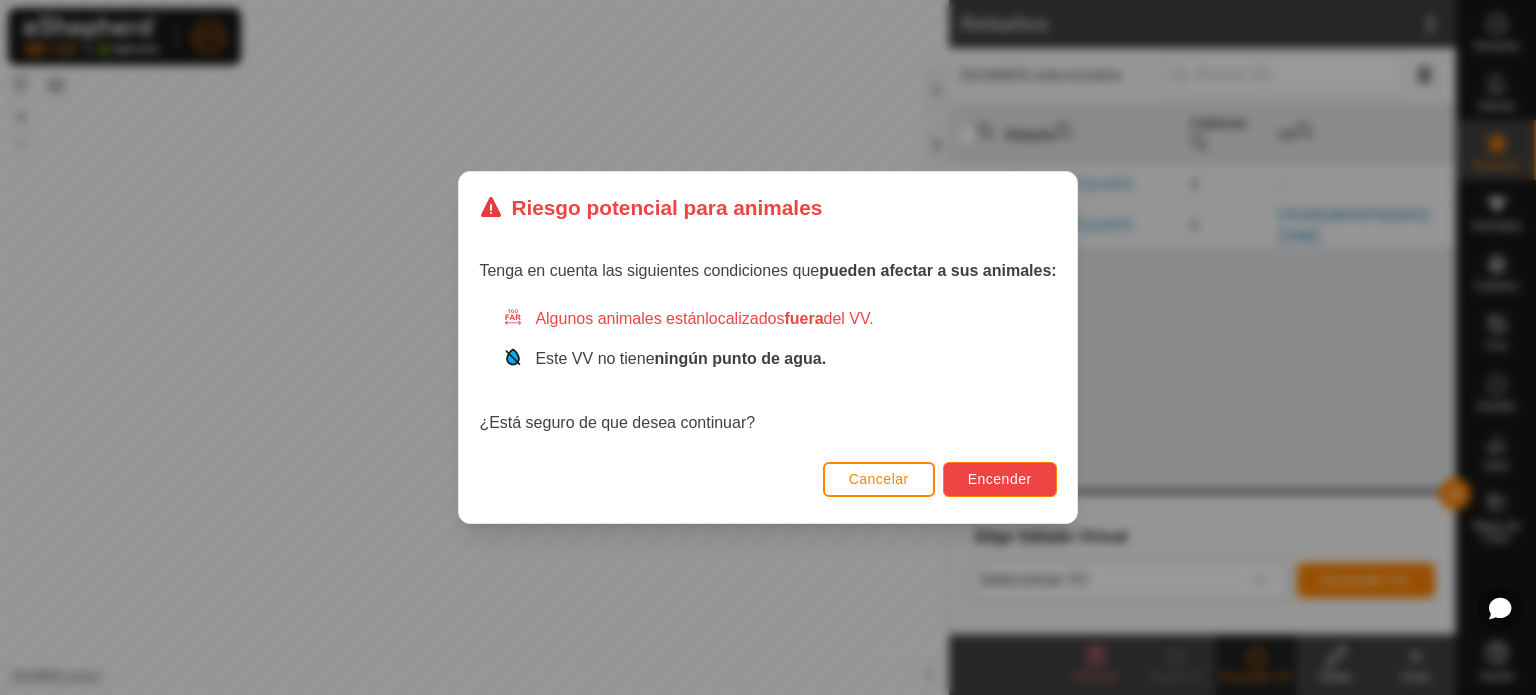 click on "Encender" at bounding box center (1000, 479) 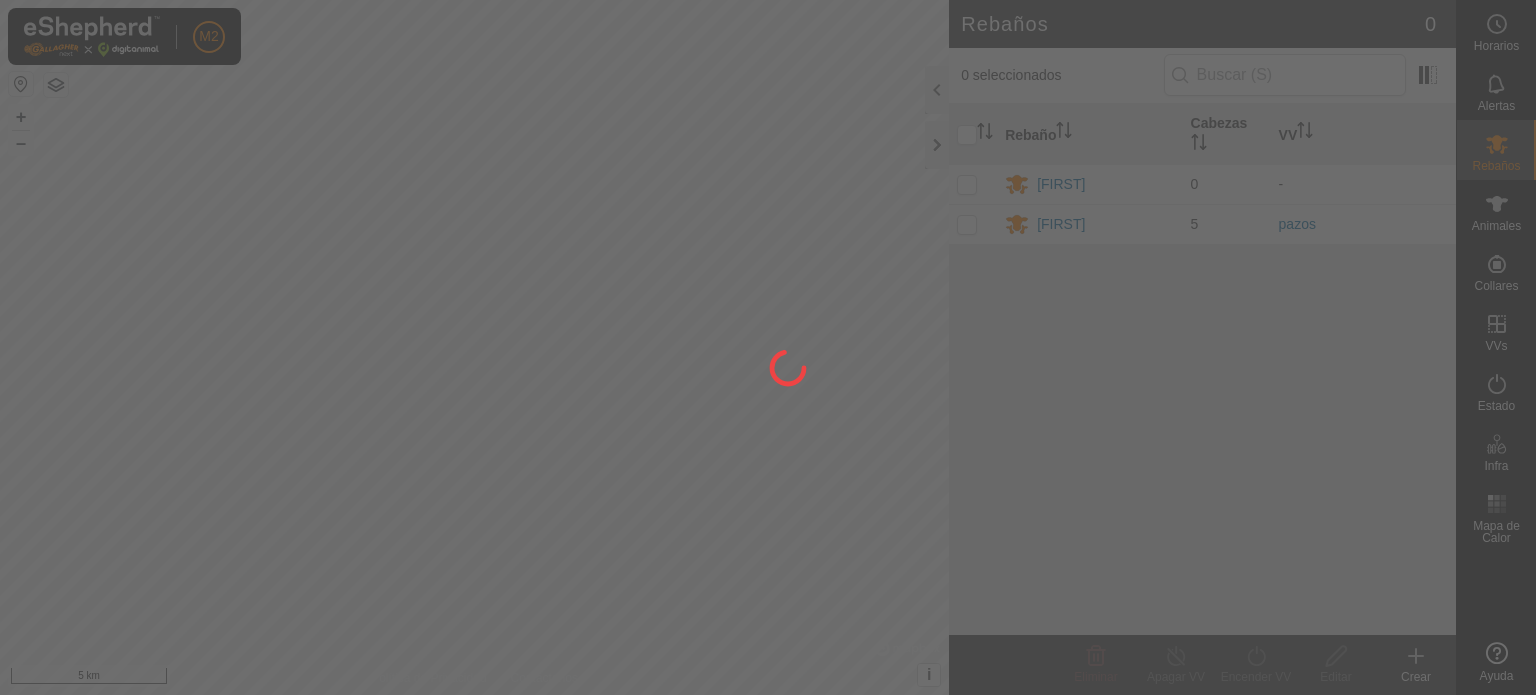 scroll, scrollTop: 0, scrollLeft: 0, axis: both 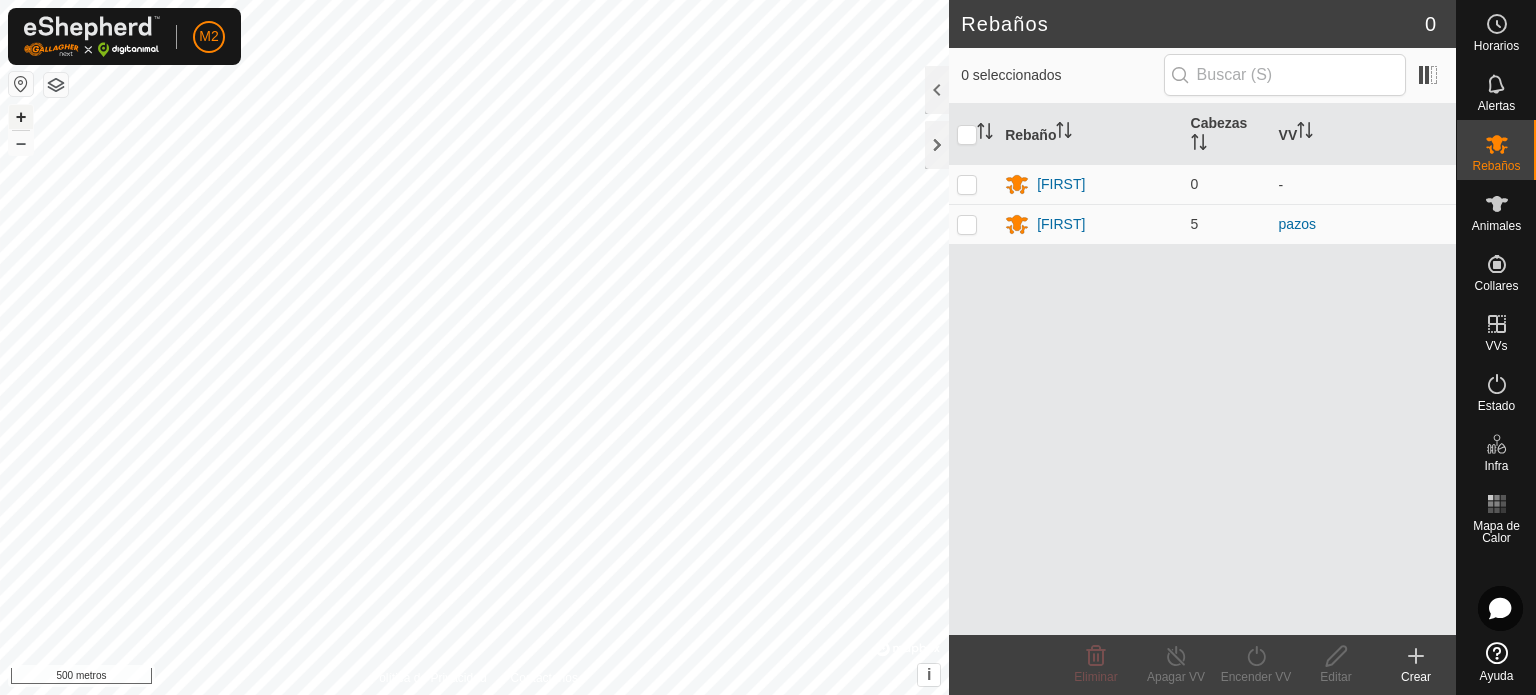 click on "+" at bounding box center [21, 116] 